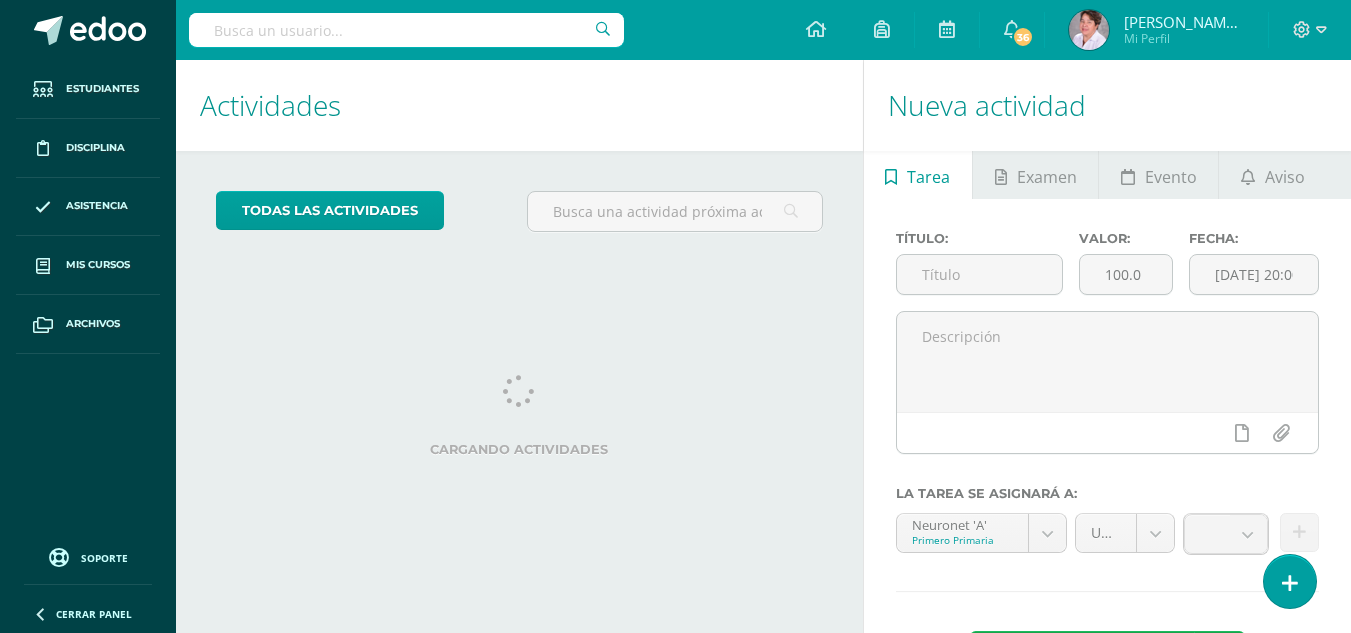 scroll, scrollTop: 0, scrollLeft: 0, axis: both 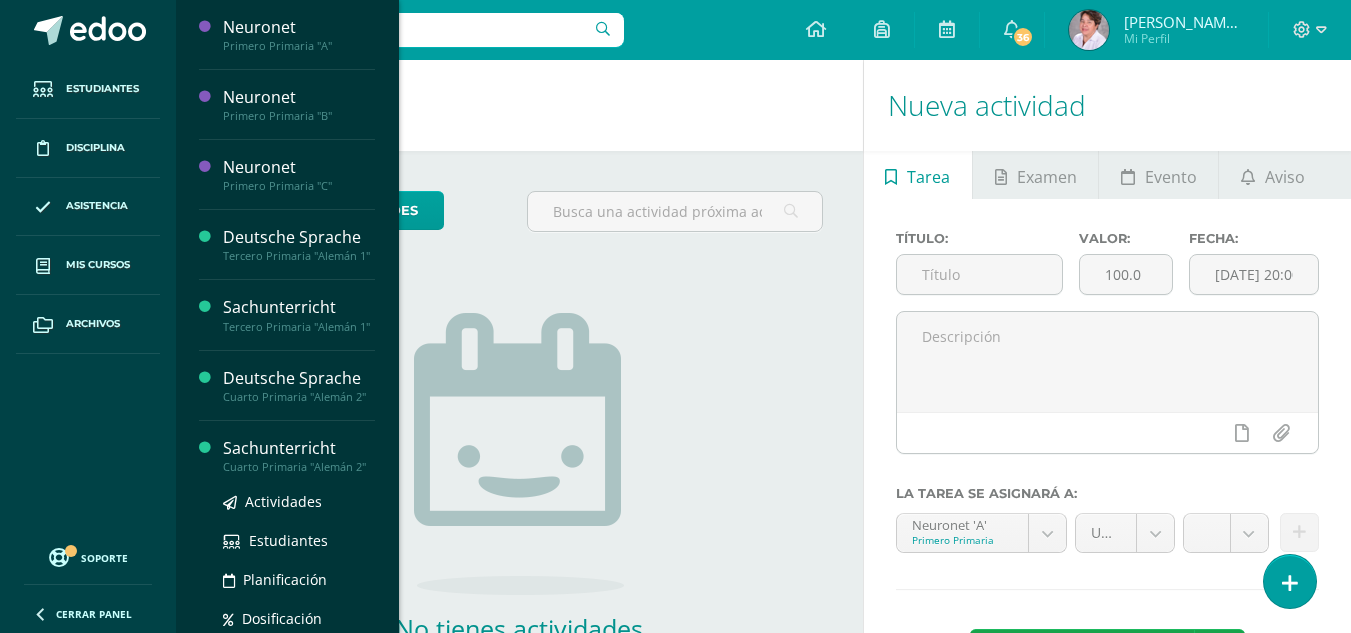 drag, startPoint x: 274, startPoint y: 454, endPoint x: 279, endPoint y: 469, distance: 15.811388 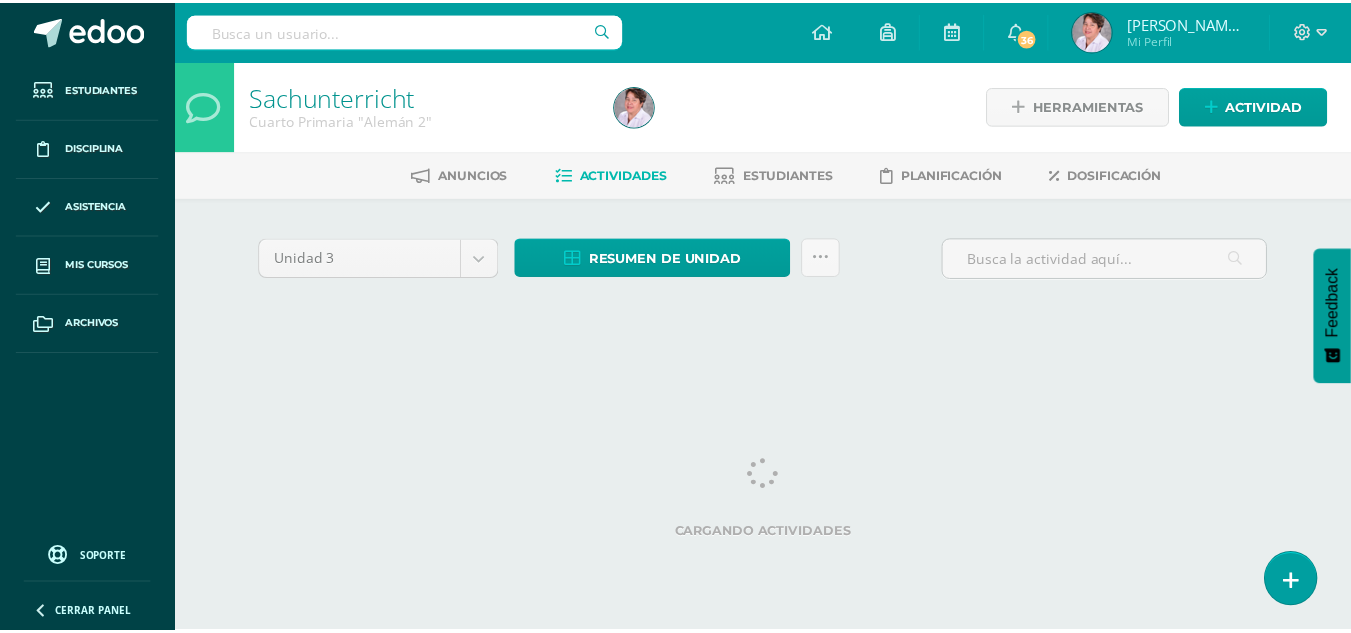 scroll, scrollTop: 0, scrollLeft: 0, axis: both 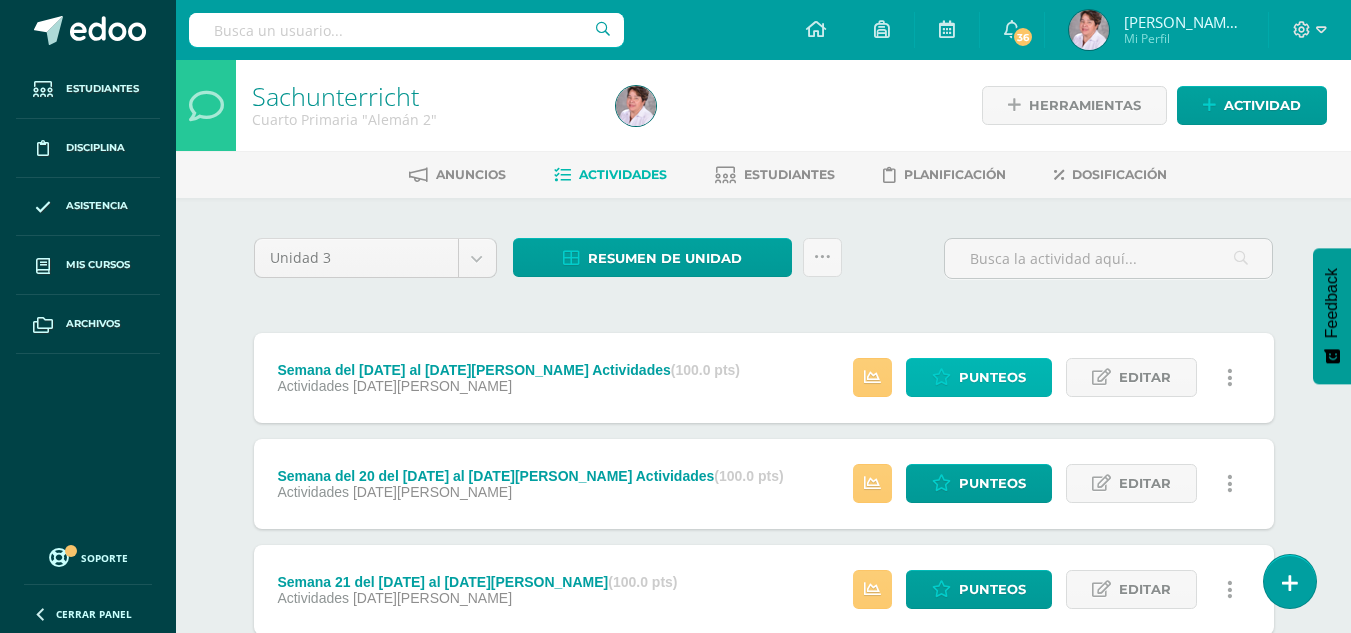 click on "Punteos" at bounding box center [992, 377] 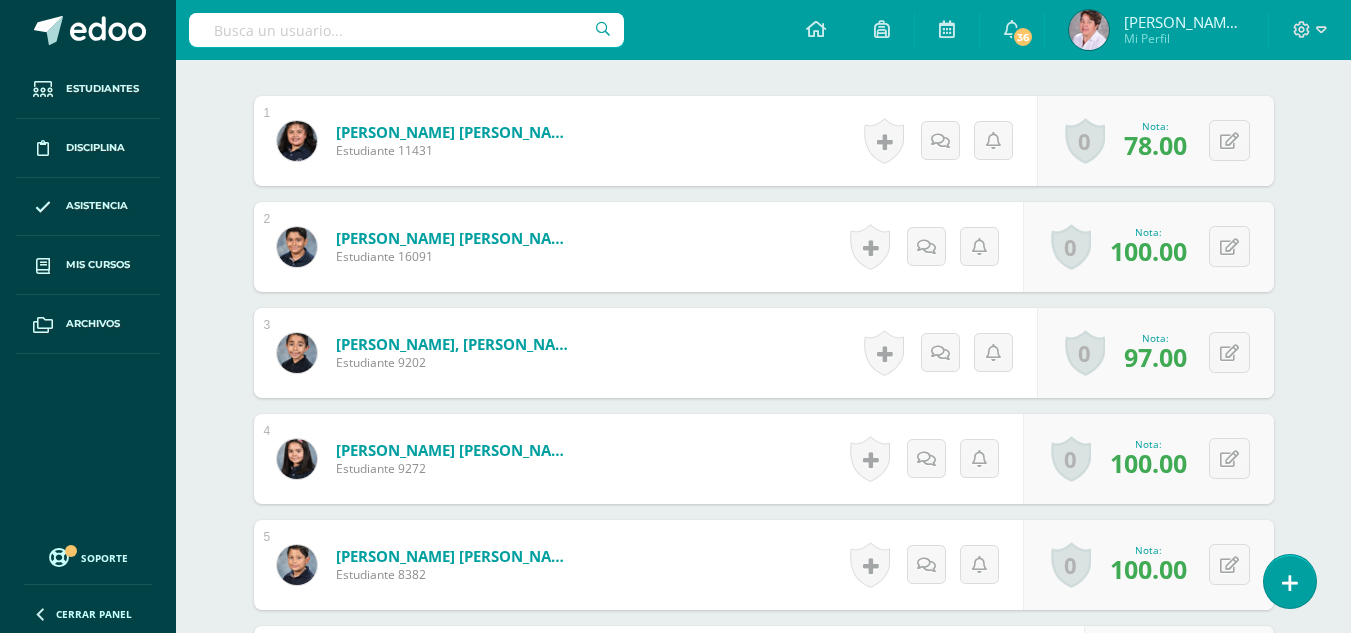 scroll, scrollTop: 999, scrollLeft: 0, axis: vertical 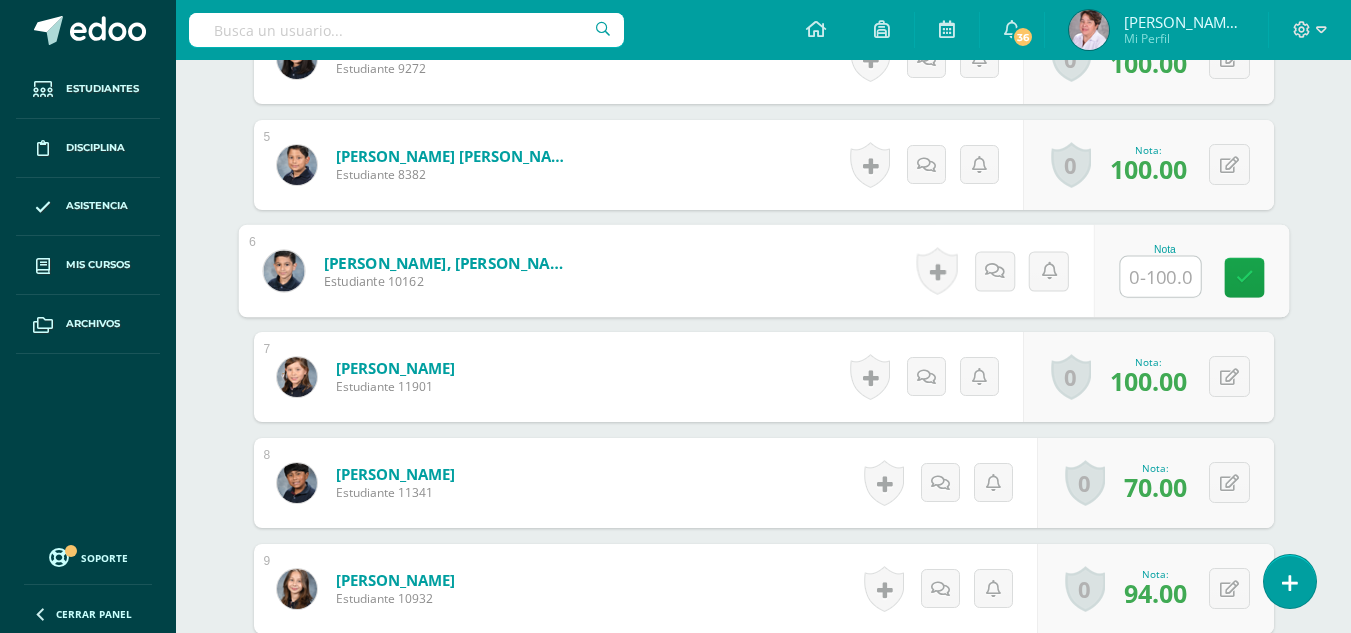 click at bounding box center (1160, 277) 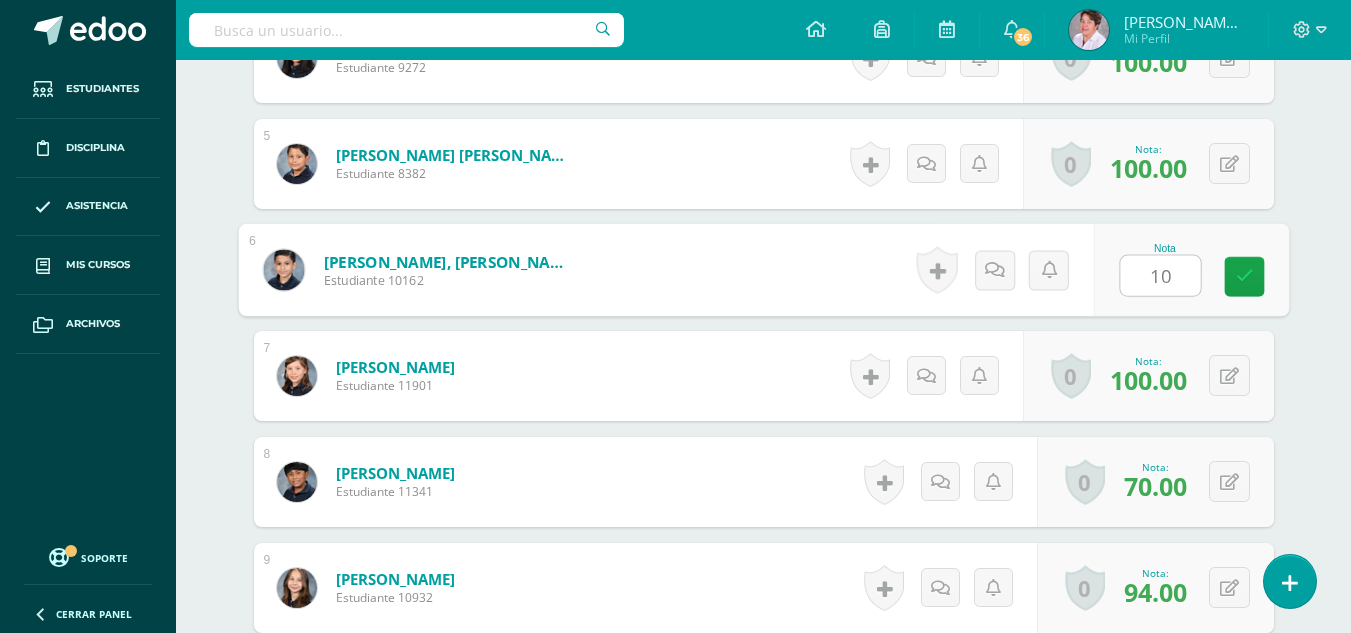 type on "100" 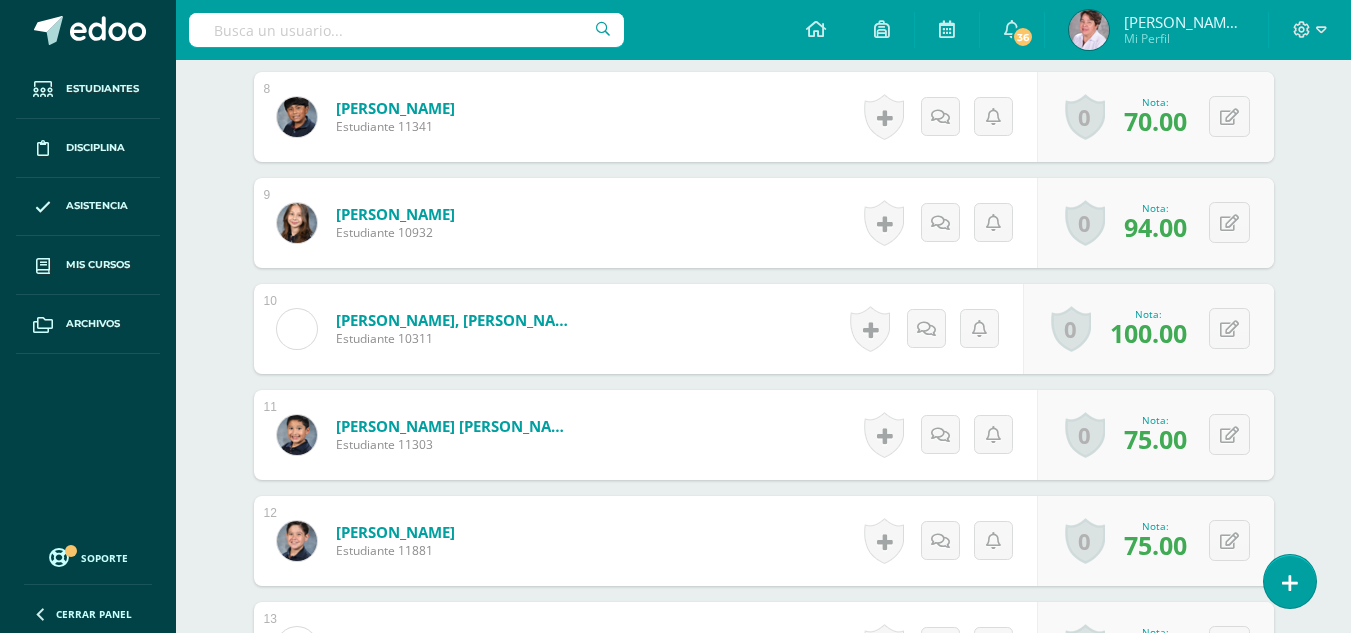 scroll, scrollTop: 1400, scrollLeft: 0, axis: vertical 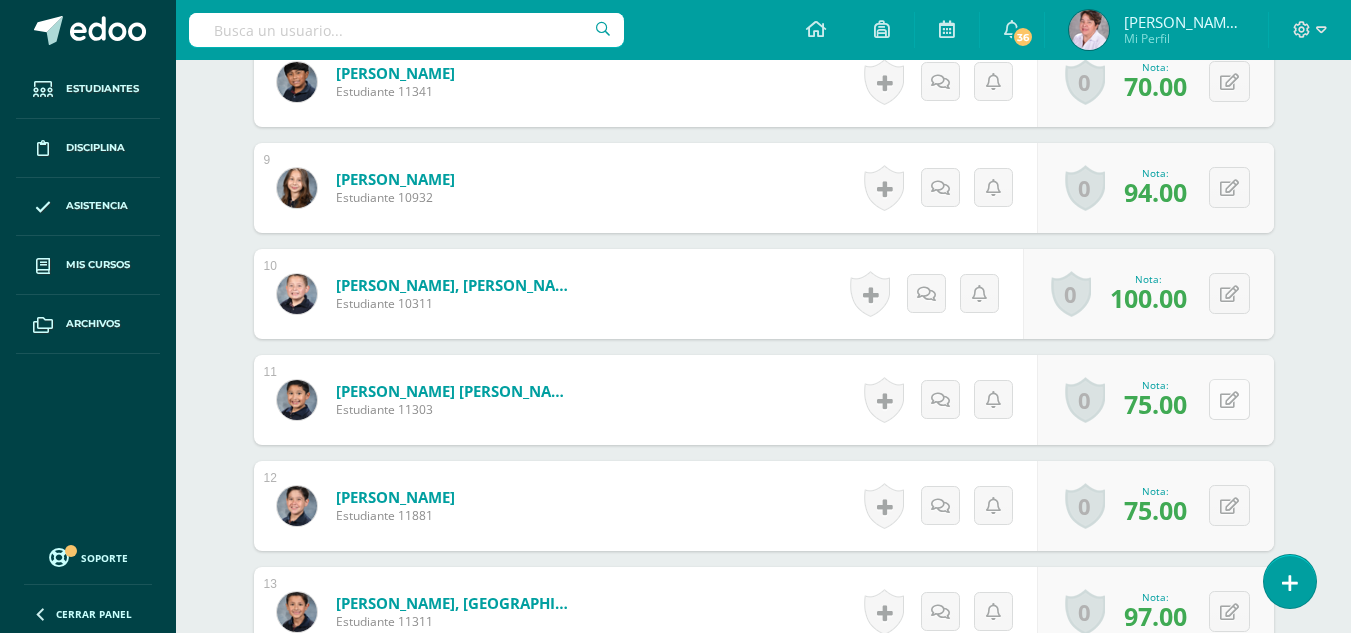 click at bounding box center [1229, 399] 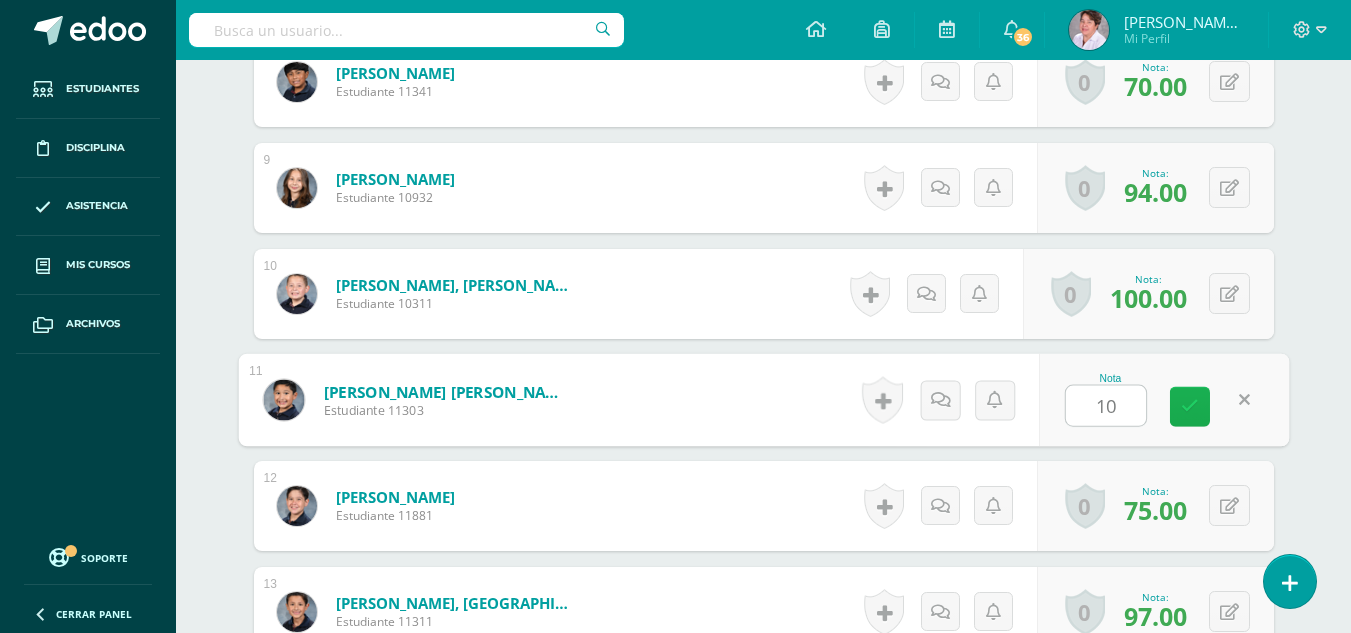 type on "100" 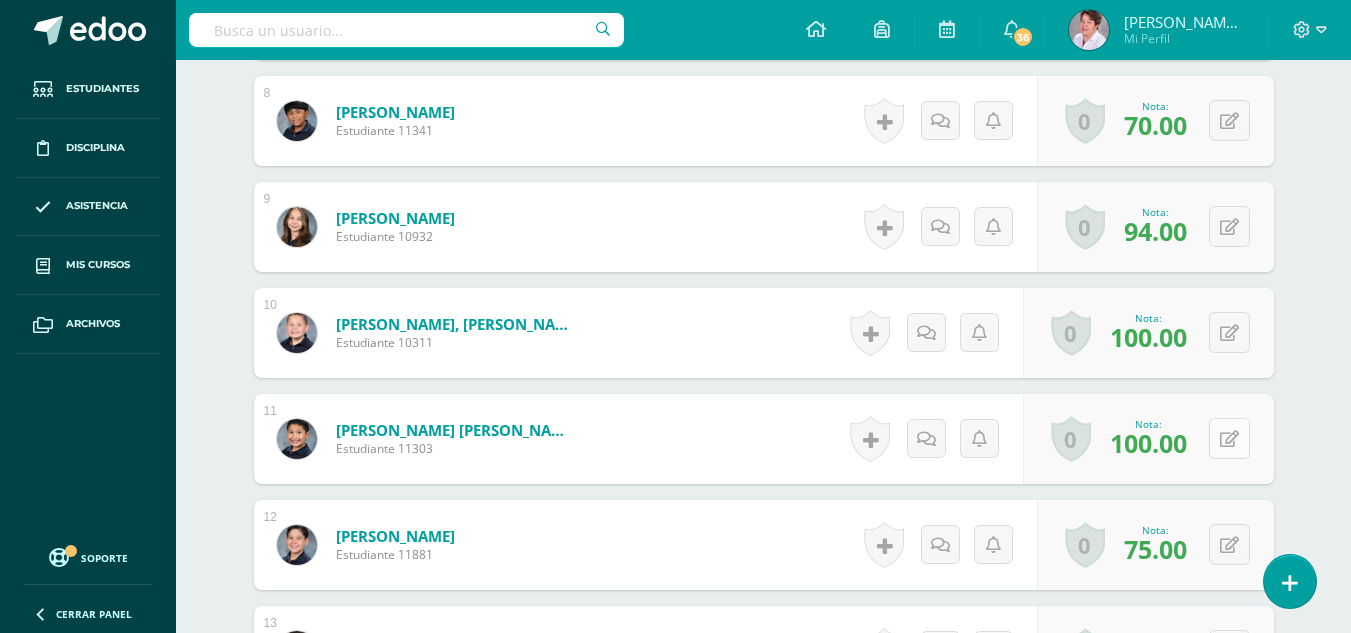 scroll, scrollTop: 1200, scrollLeft: 0, axis: vertical 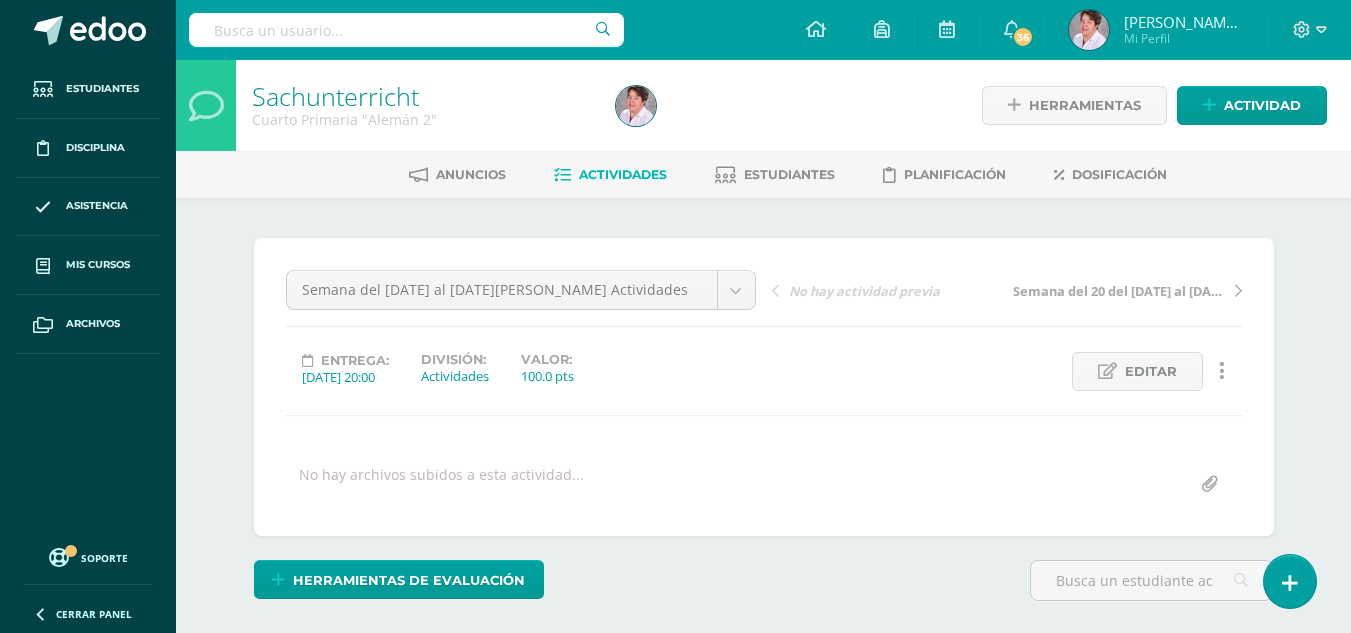 click on "Actividades" at bounding box center [623, 174] 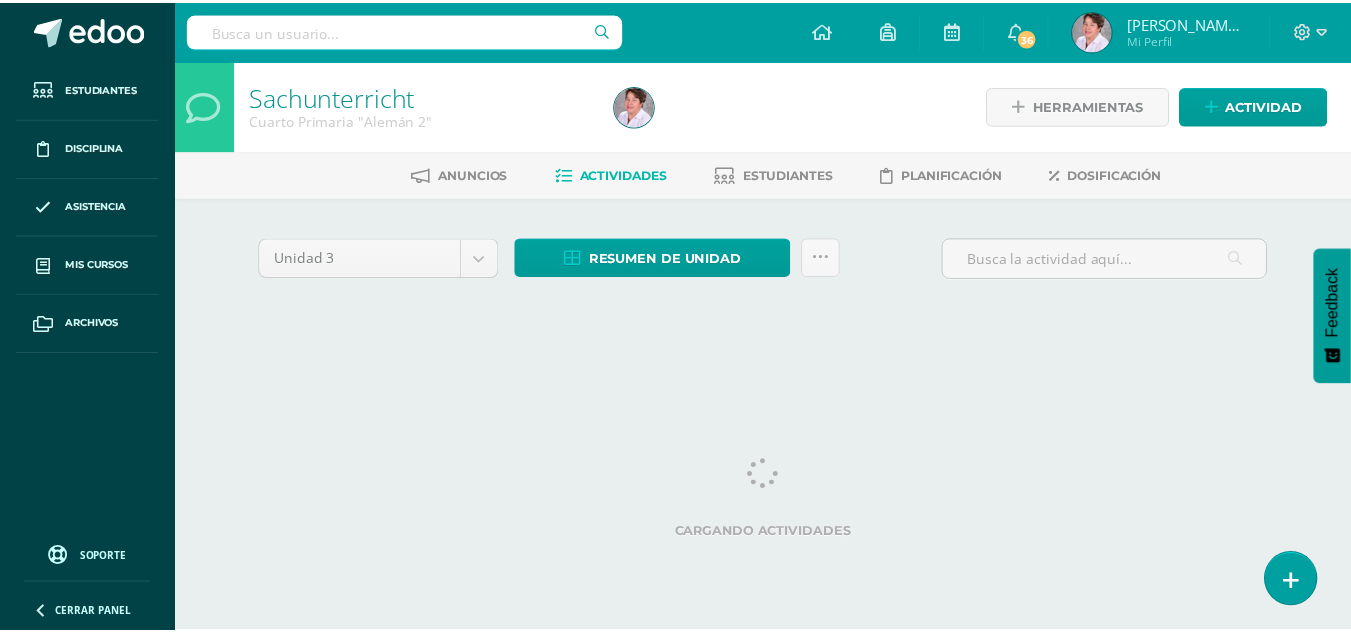 scroll, scrollTop: 0, scrollLeft: 0, axis: both 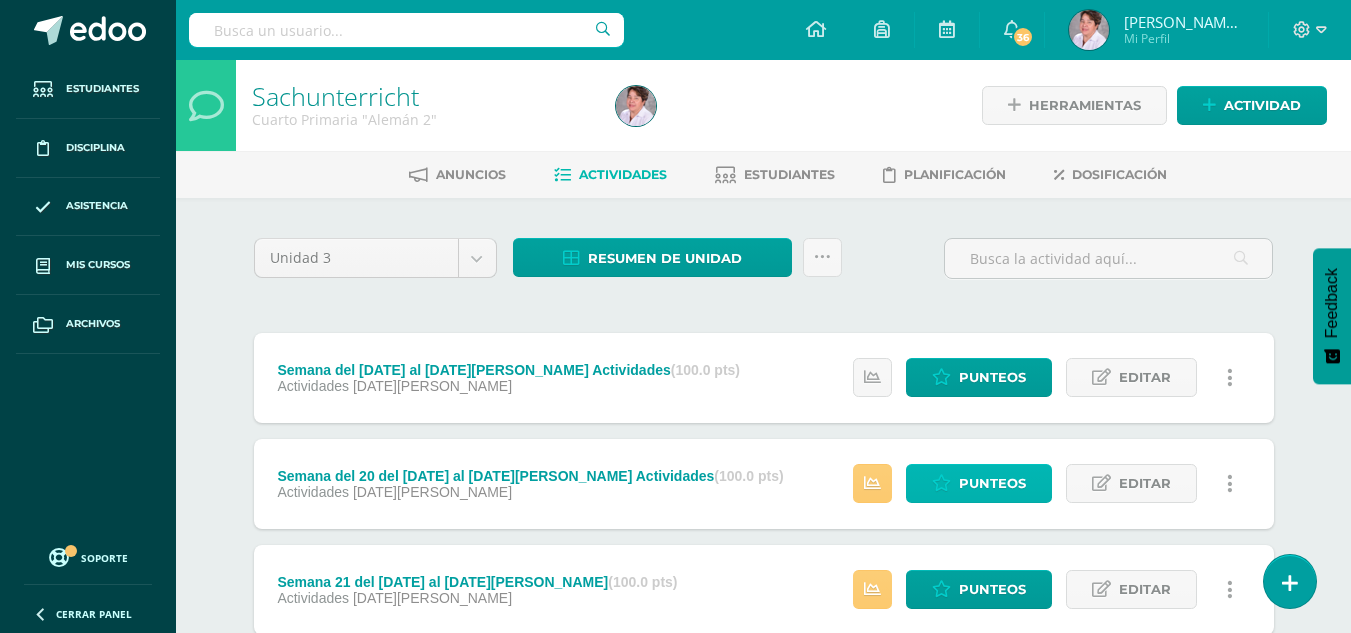 click on "Punteos" at bounding box center [992, 483] 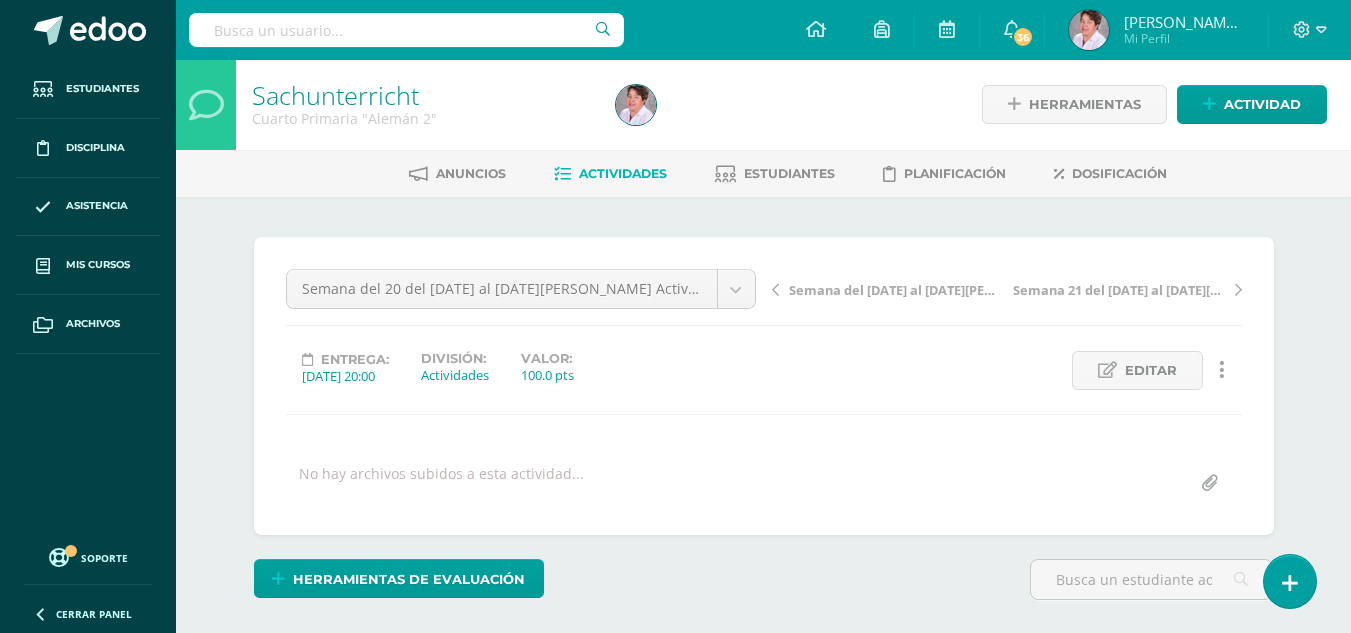 scroll, scrollTop: 2, scrollLeft: 0, axis: vertical 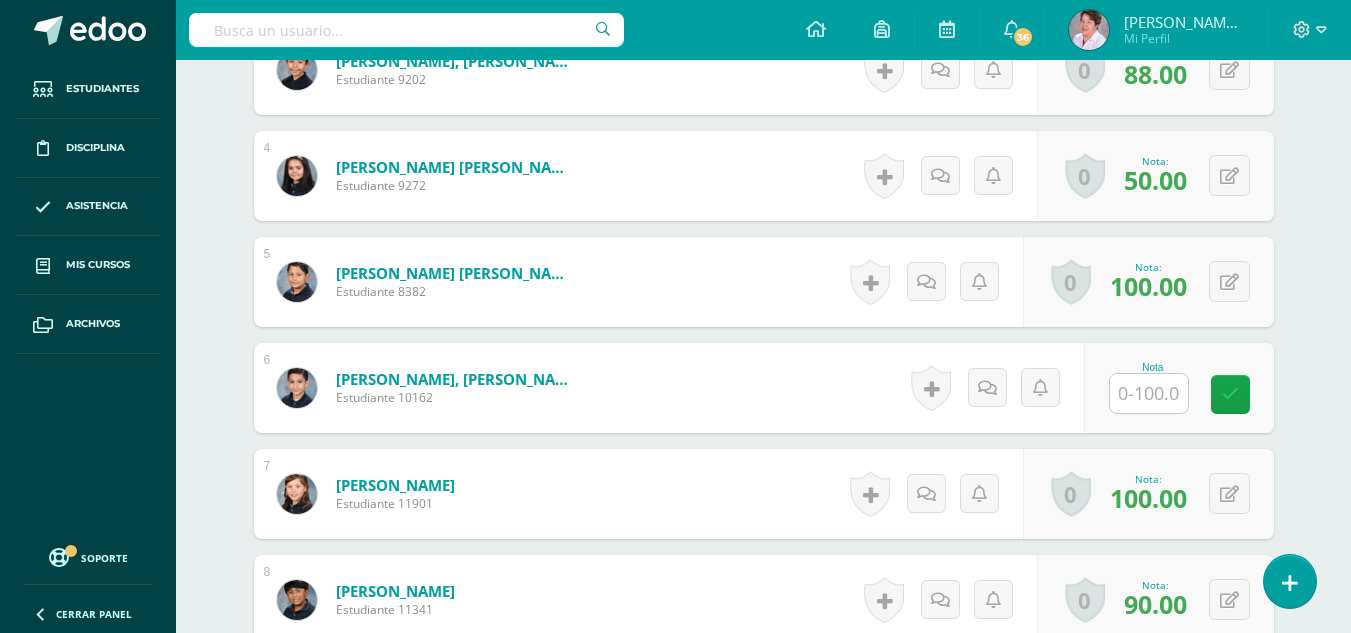 click at bounding box center [1149, 393] 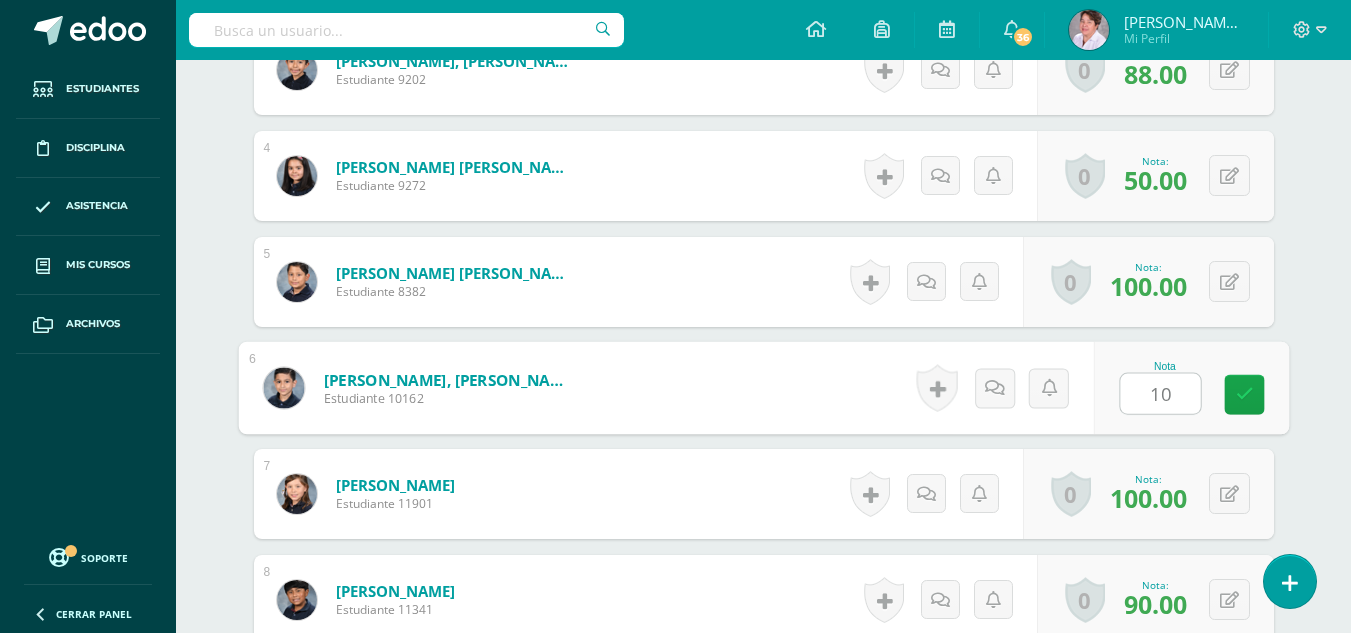type on "100" 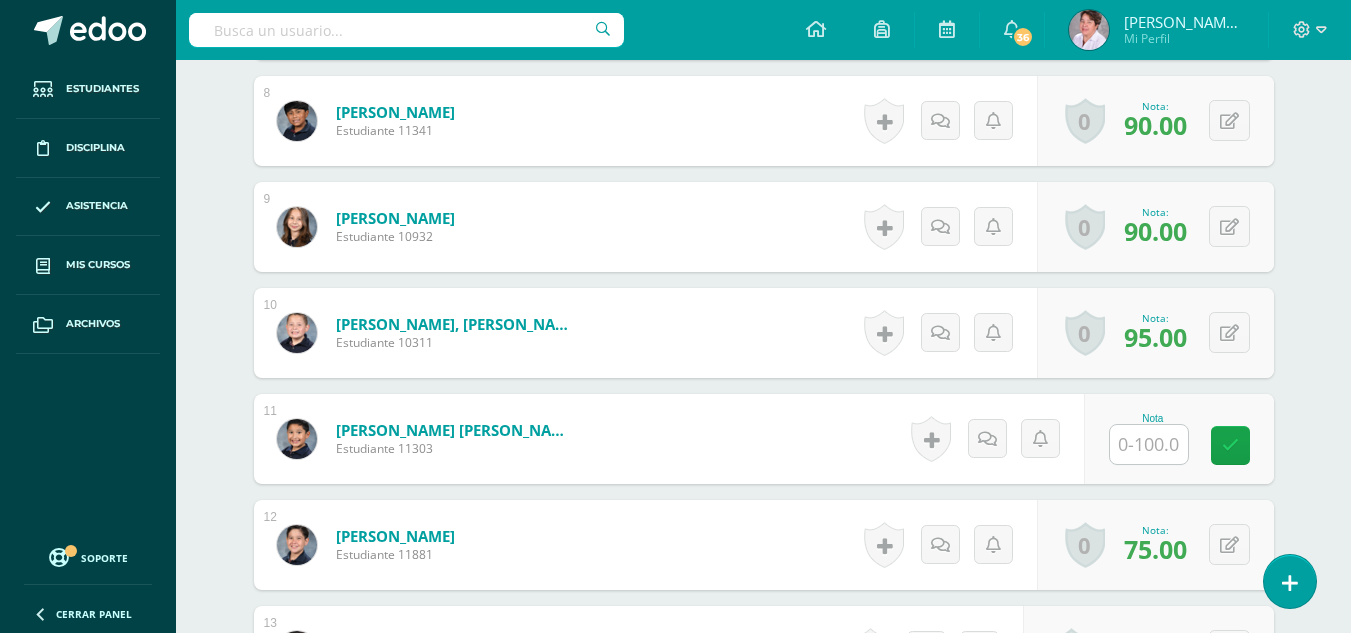 scroll, scrollTop: 1365, scrollLeft: 0, axis: vertical 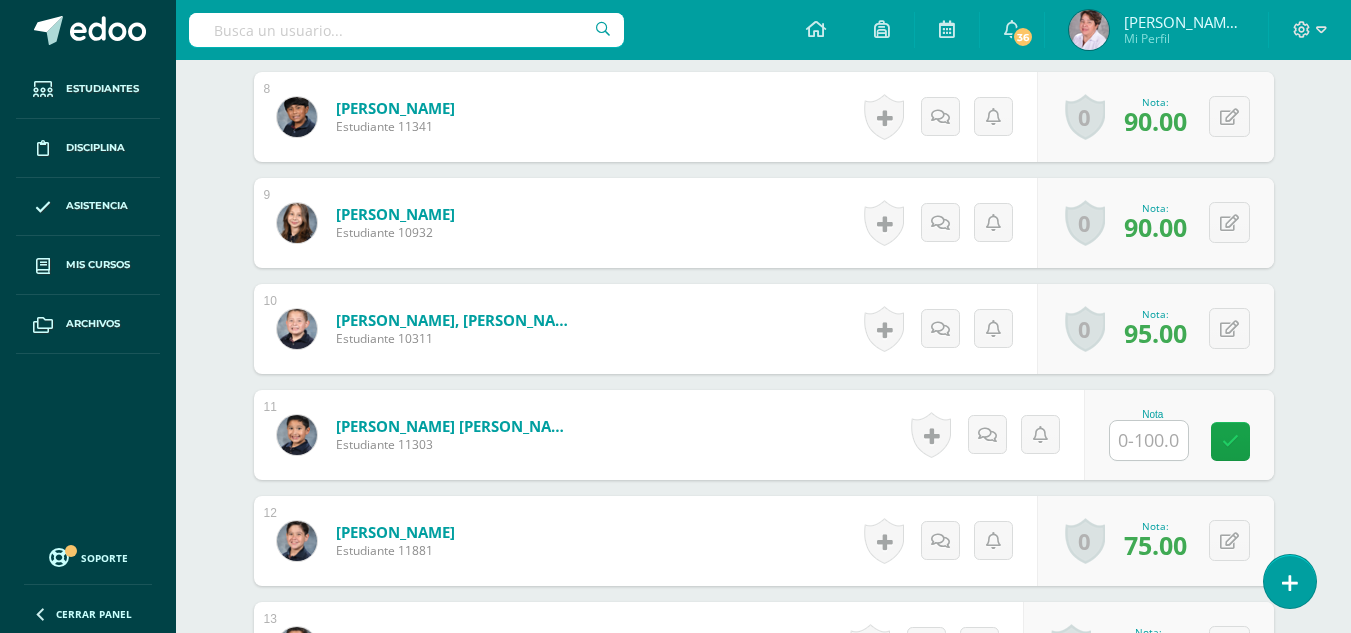 click at bounding box center [1149, 440] 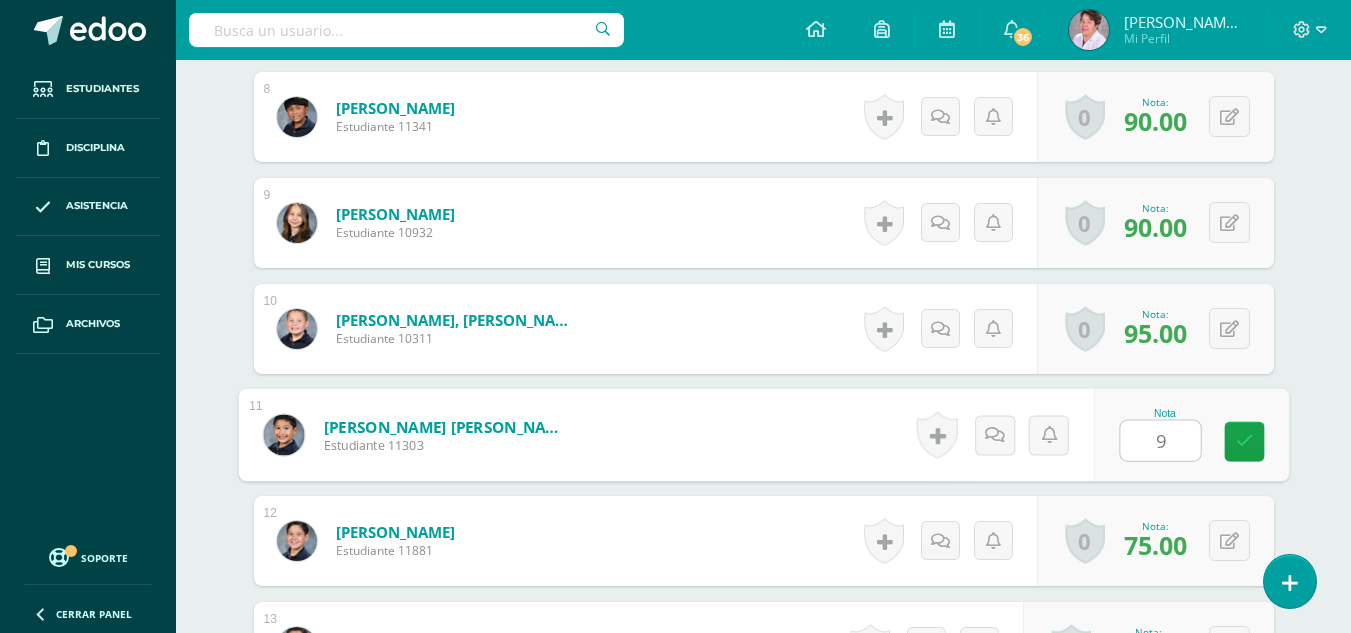 type on "97" 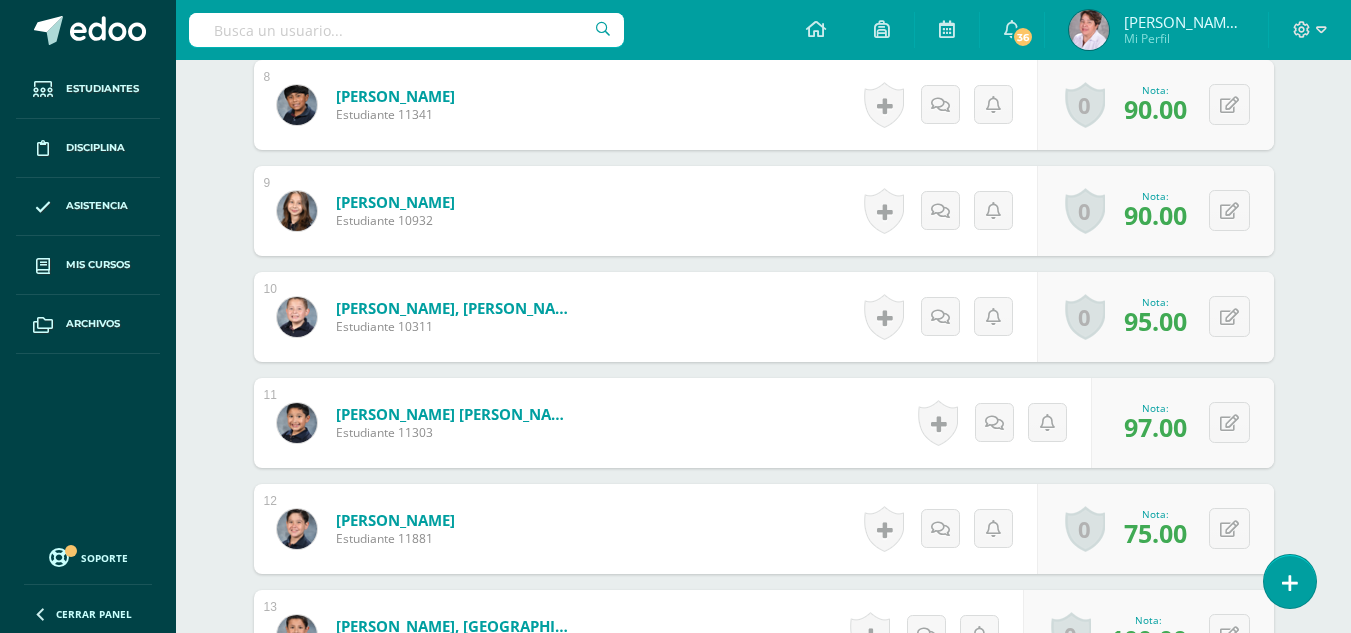 scroll, scrollTop: 1376, scrollLeft: 0, axis: vertical 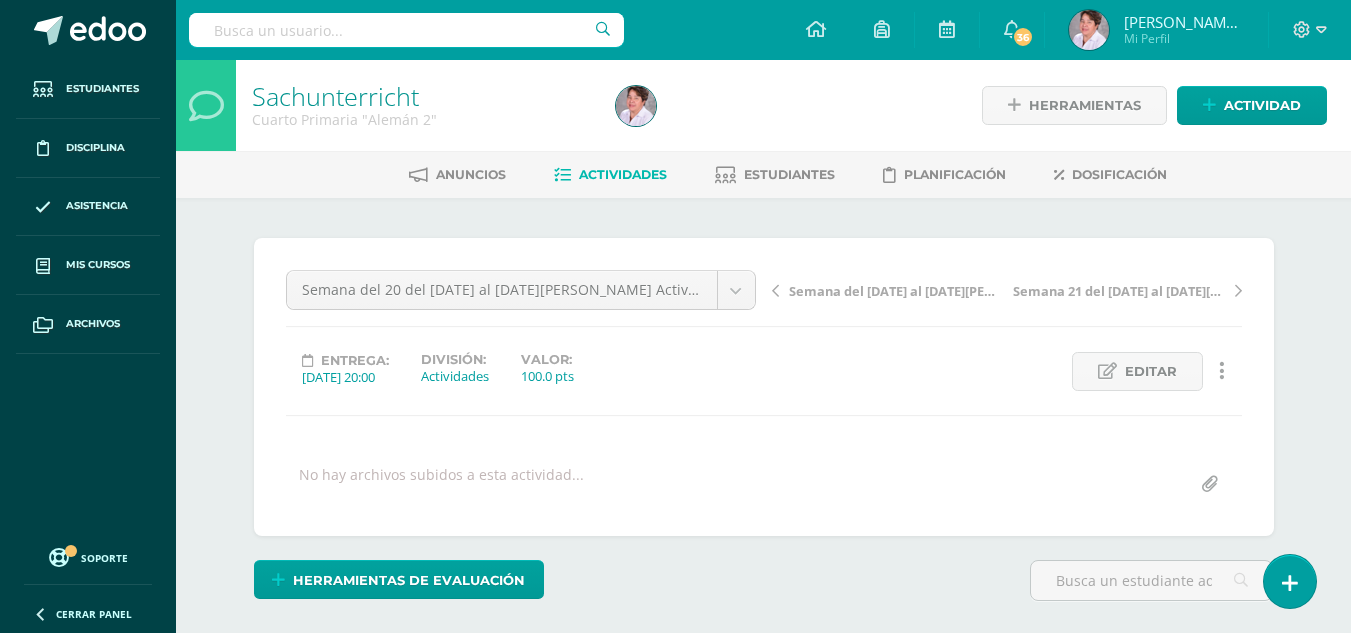 click on "Actividades" at bounding box center [623, 174] 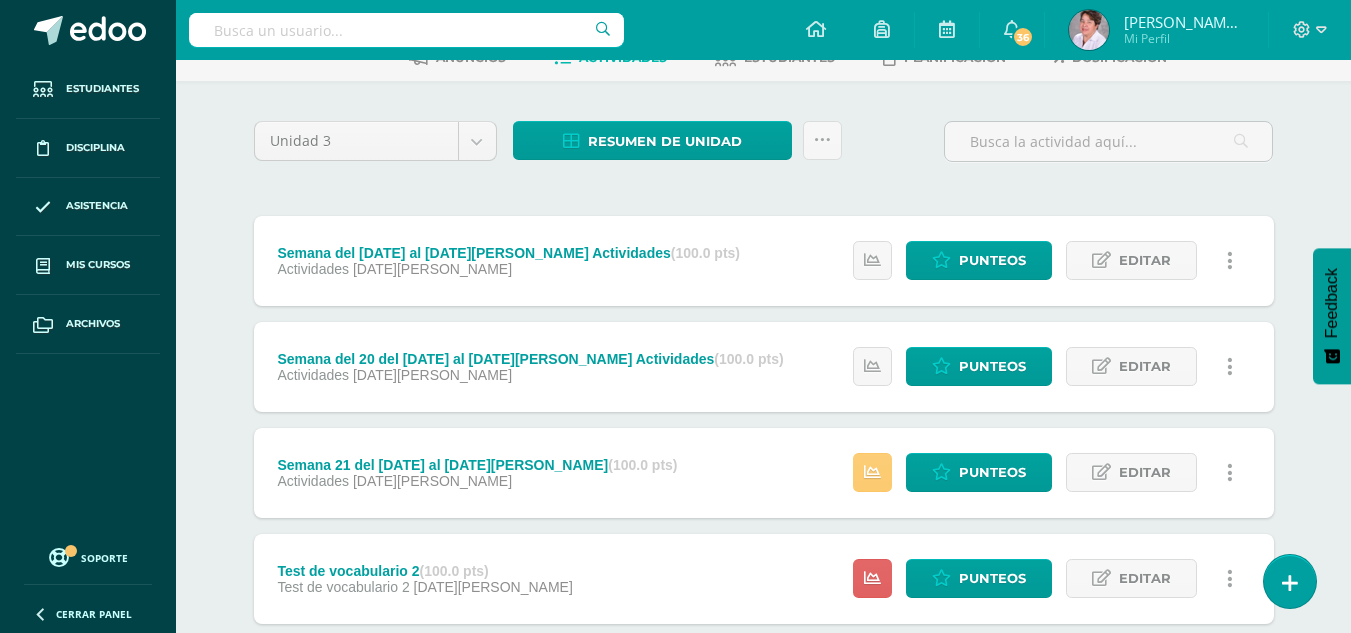 scroll, scrollTop: 128, scrollLeft: 0, axis: vertical 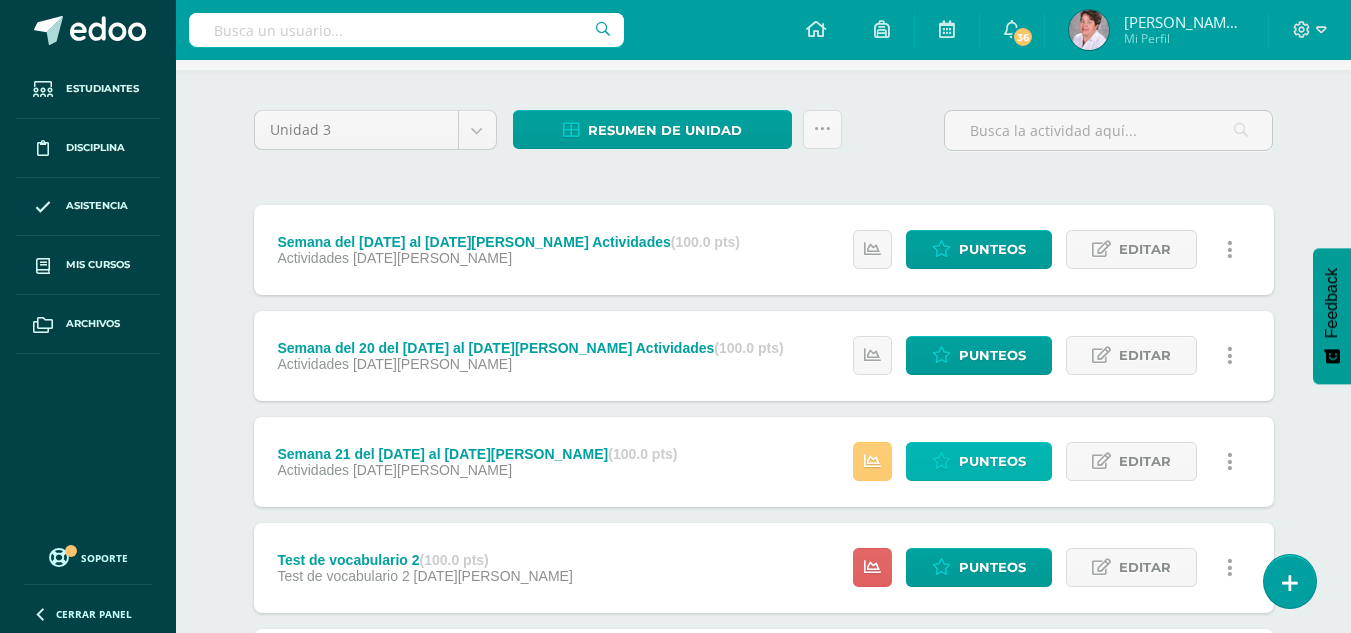click on "Punteos" at bounding box center (992, 461) 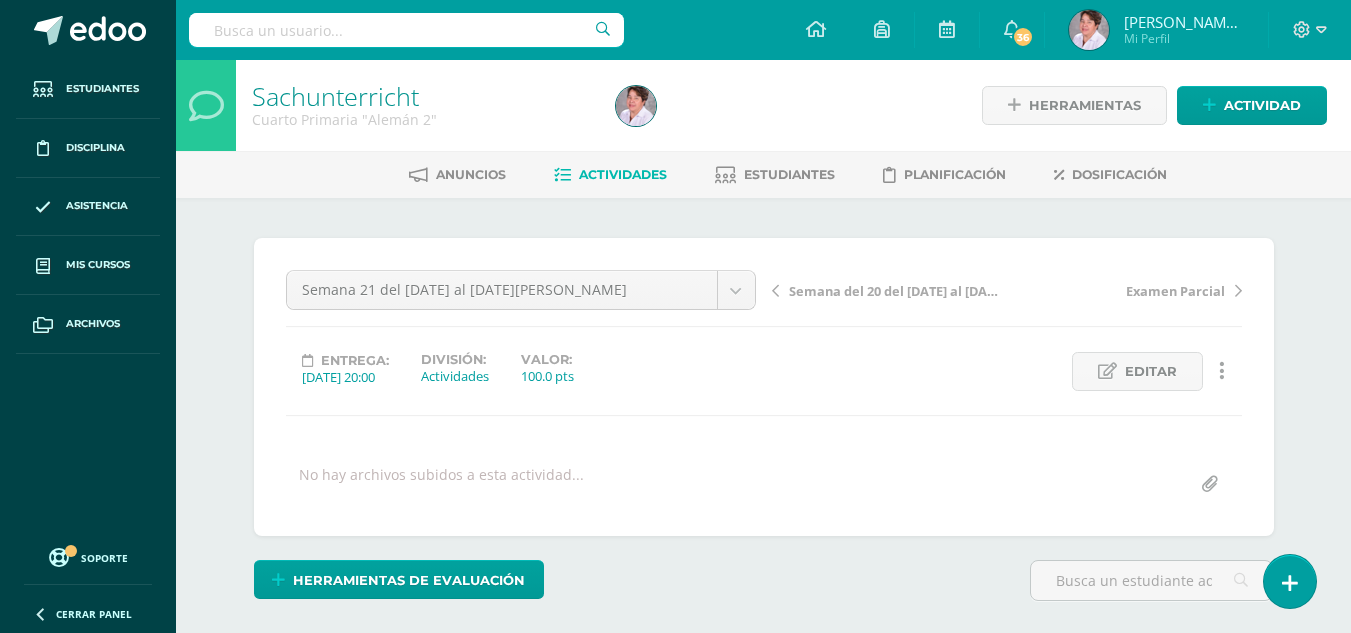 scroll, scrollTop: 1, scrollLeft: 0, axis: vertical 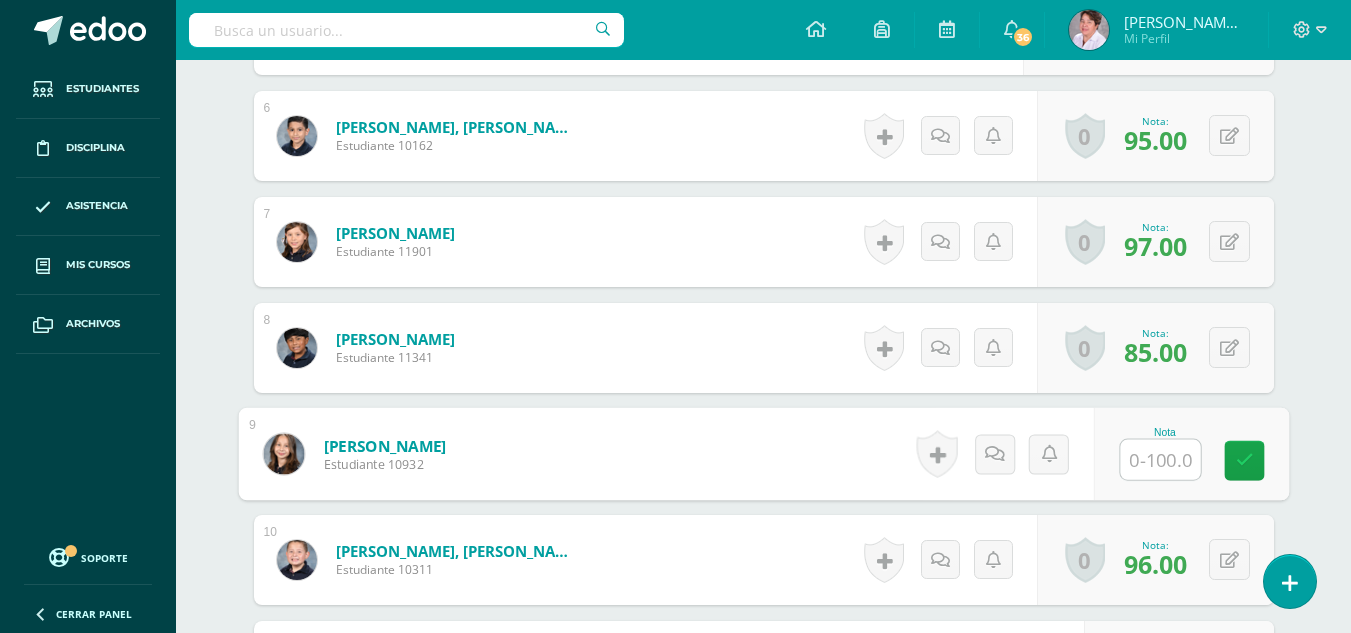click at bounding box center [1160, 460] 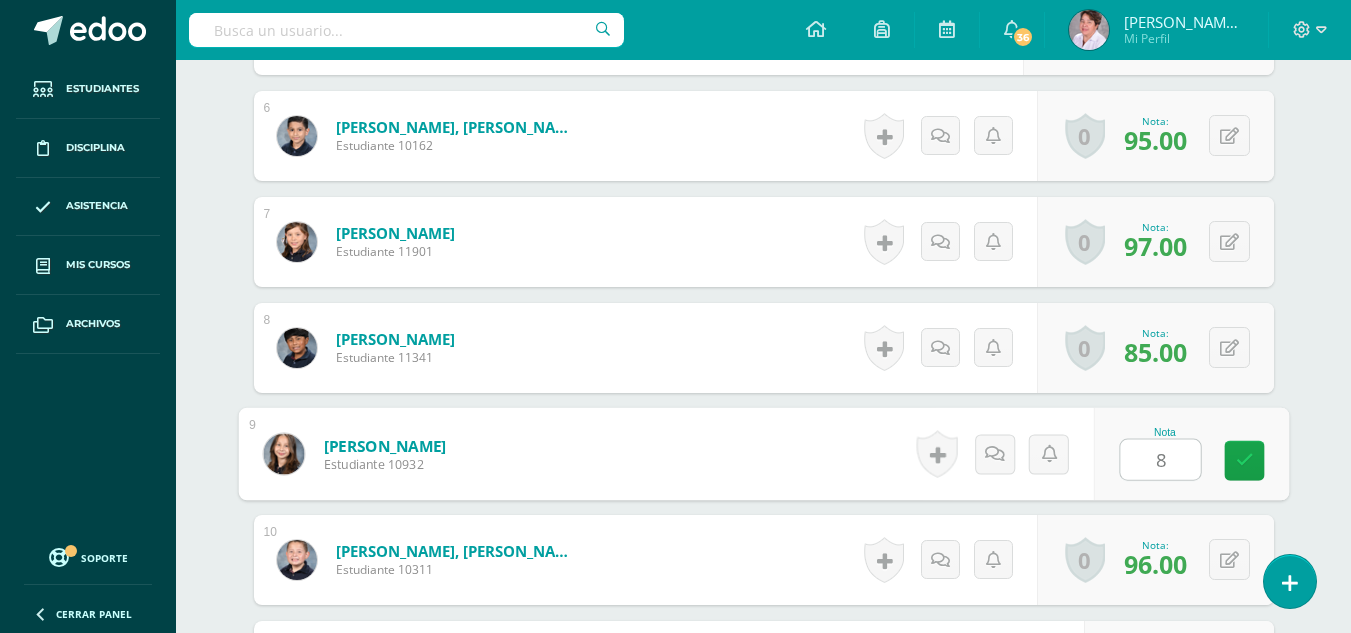 type on "88" 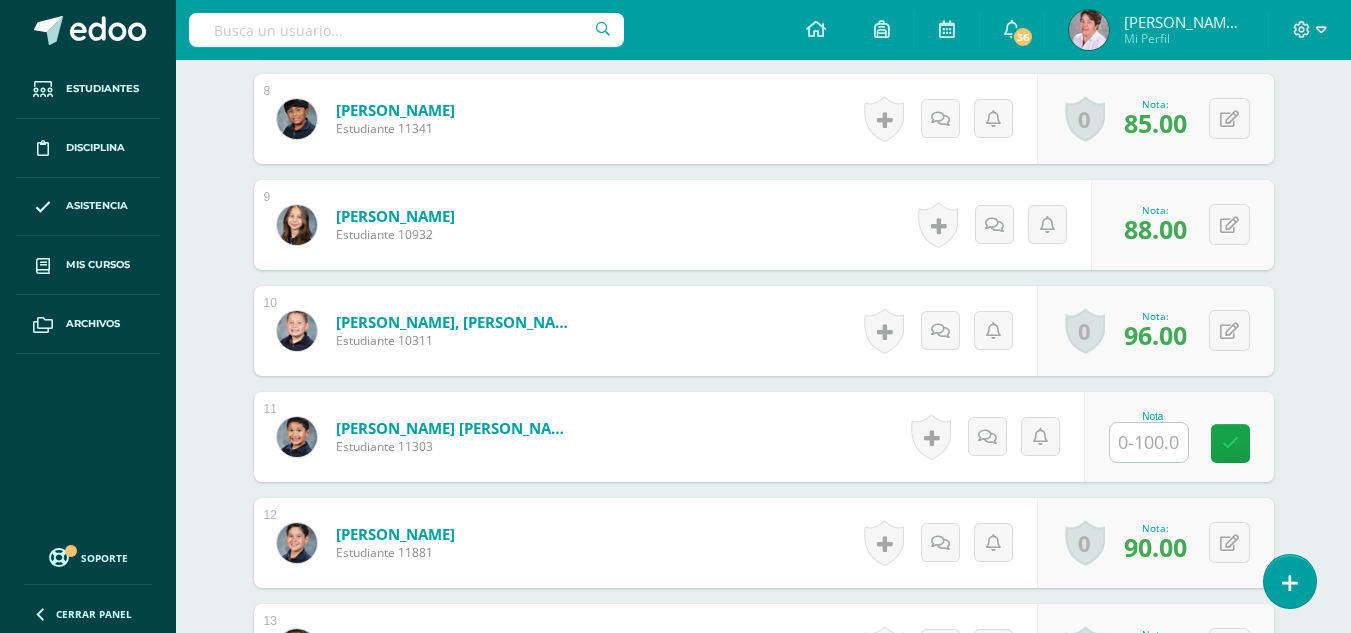 scroll, scrollTop: 1364, scrollLeft: 0, axis: vertical 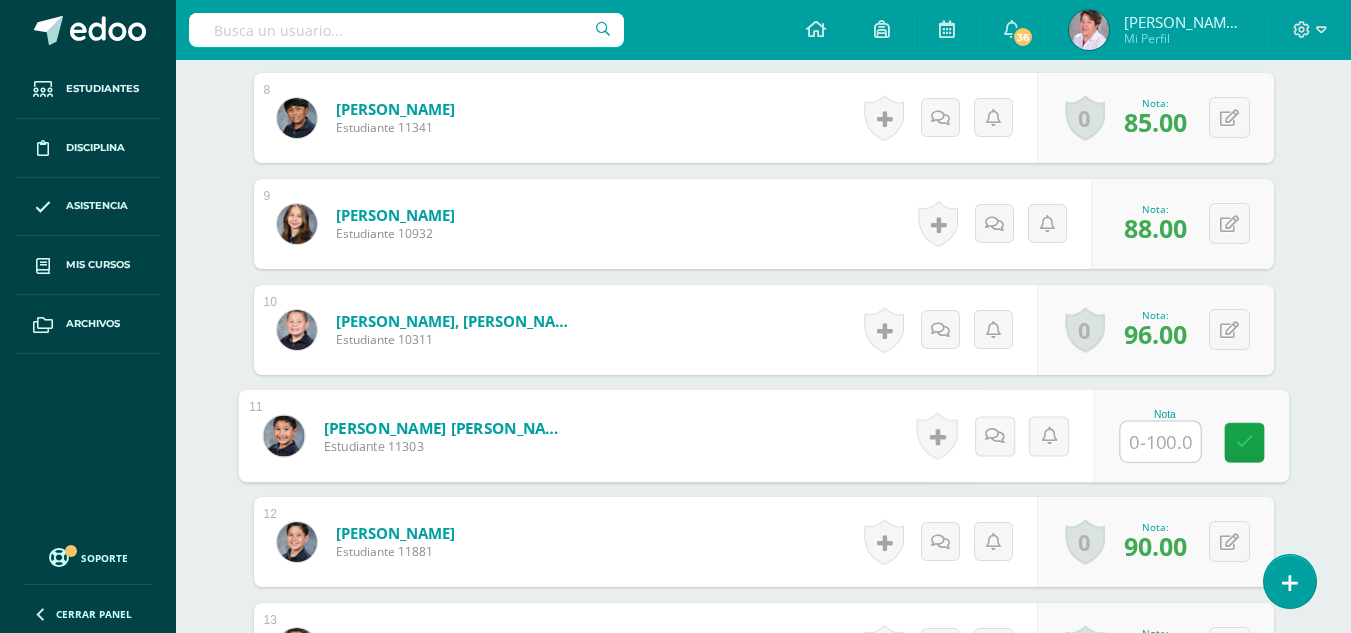 click at bounding box center (1160, 442) 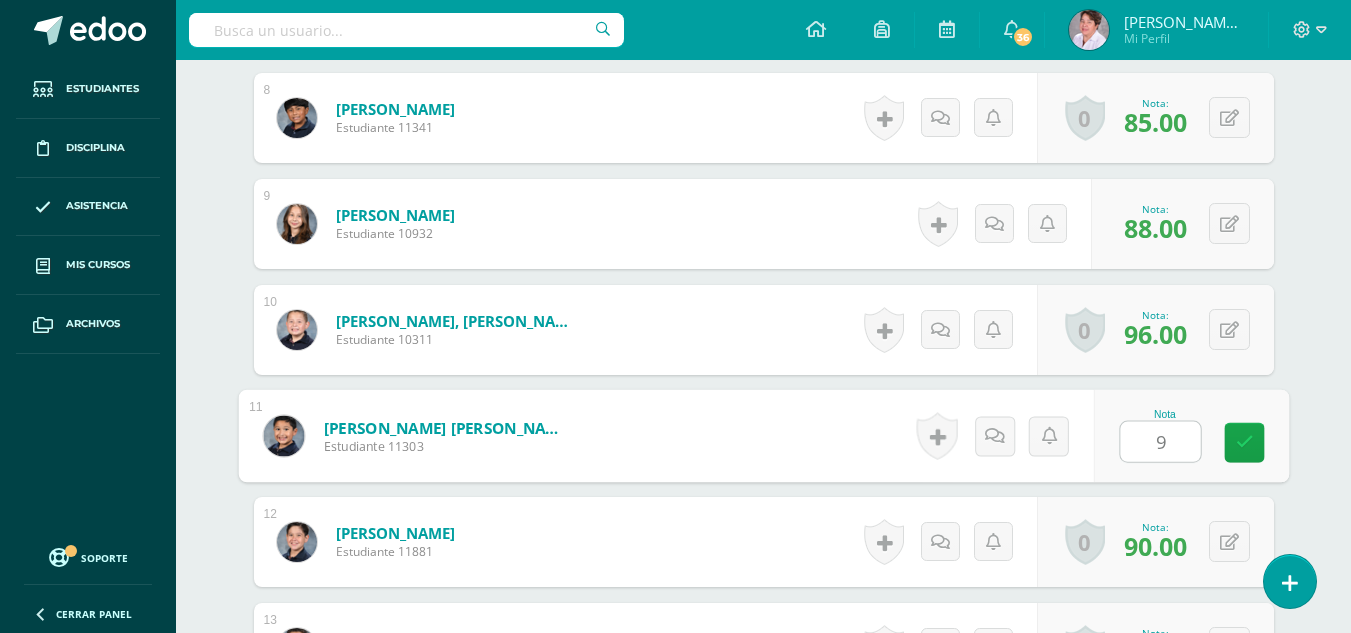 type on "98" 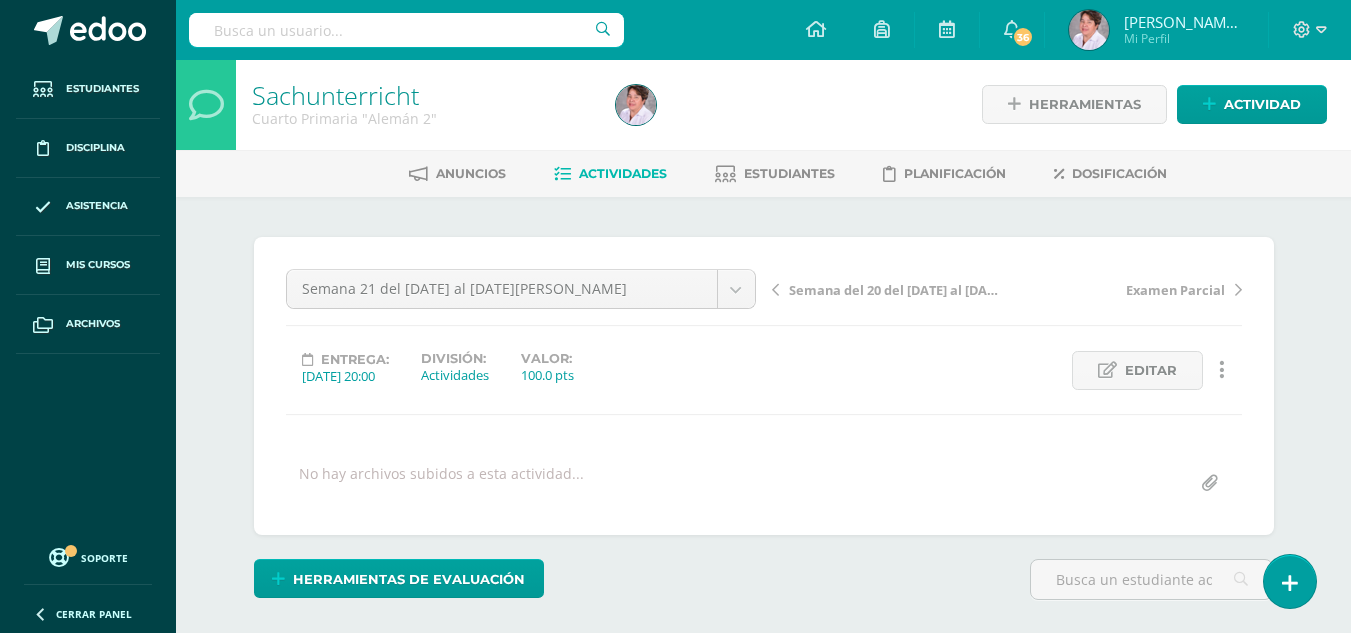 scroll, scrollTop: 0, scrollLeft: 0, axis: both 